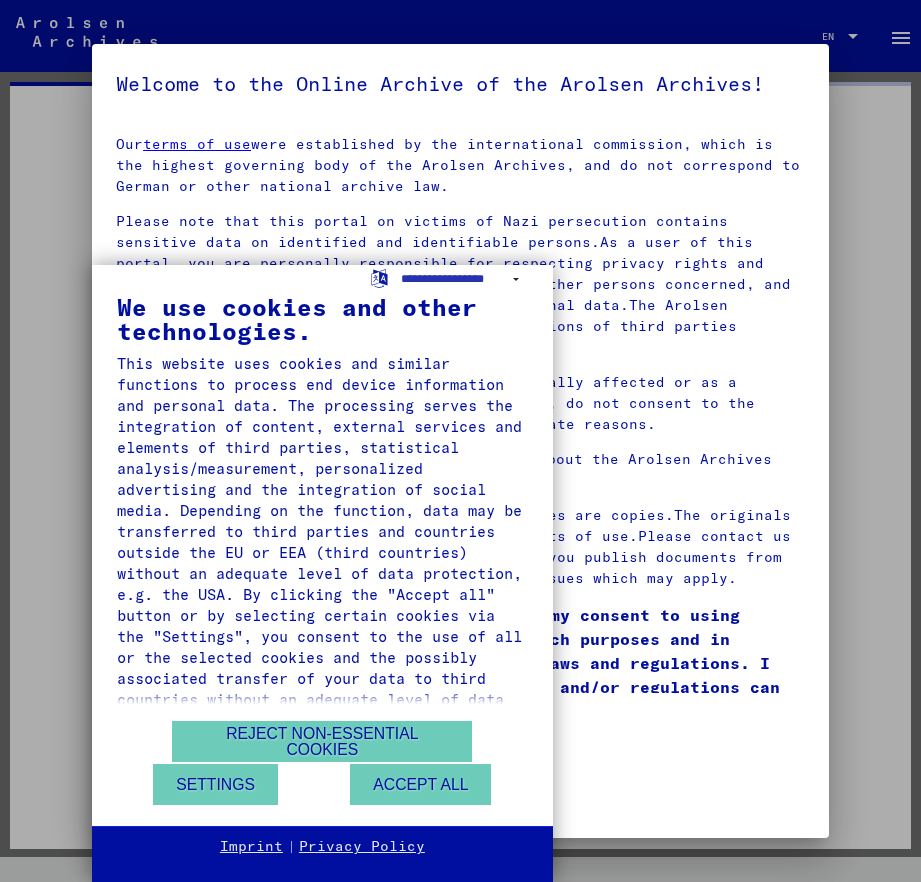 scroll, scrollTop: 0, scrollLeft: 0, axis: both 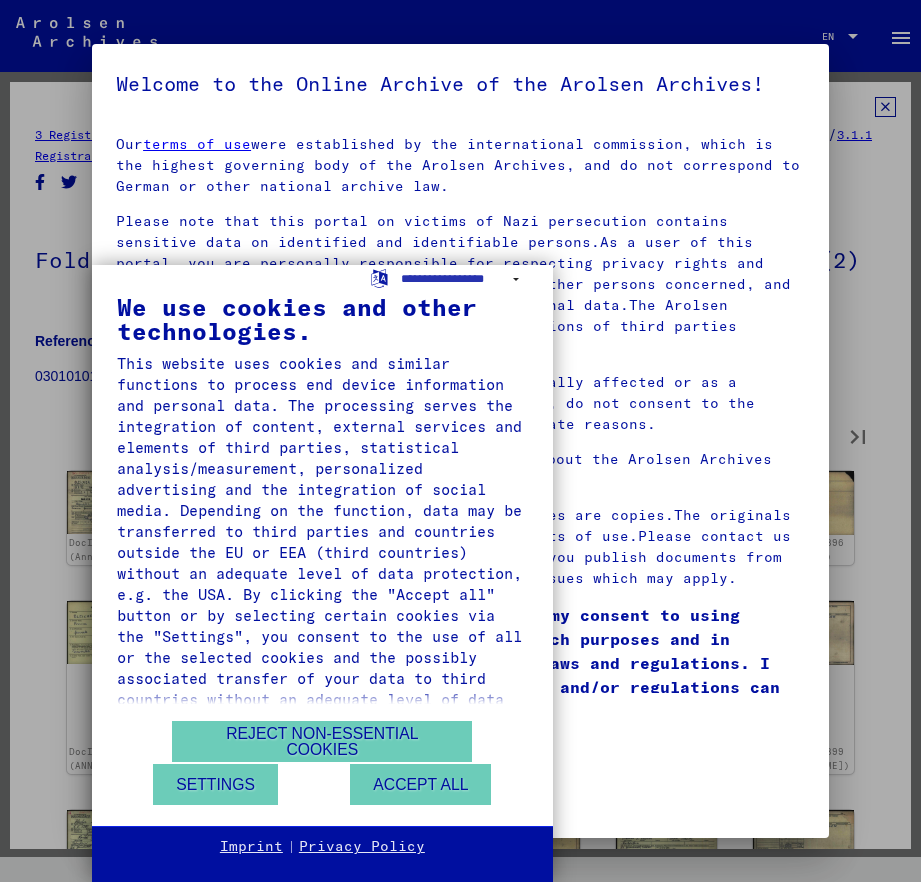 type on "*" 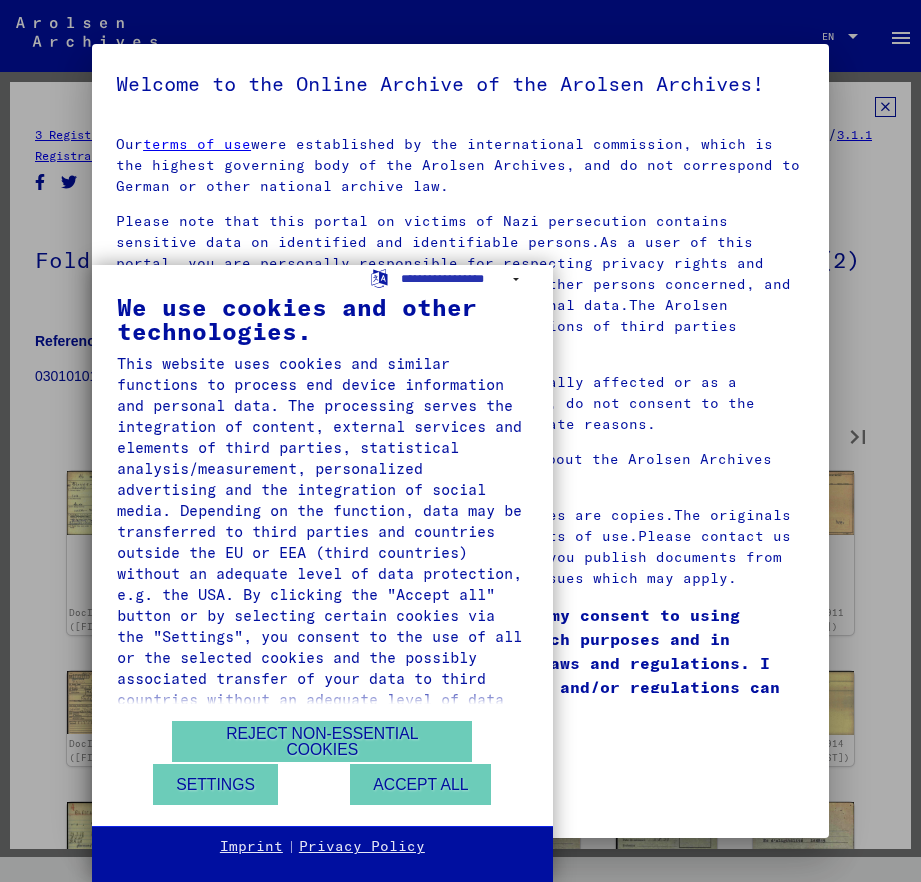 type on "*" 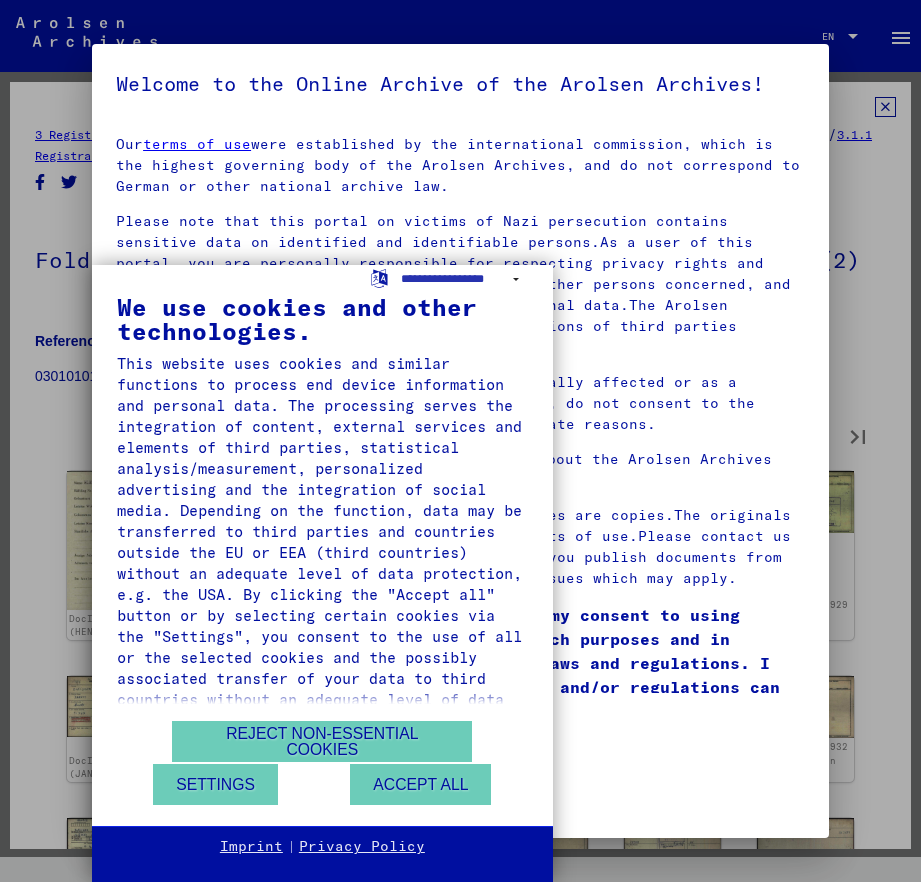 type on "*" 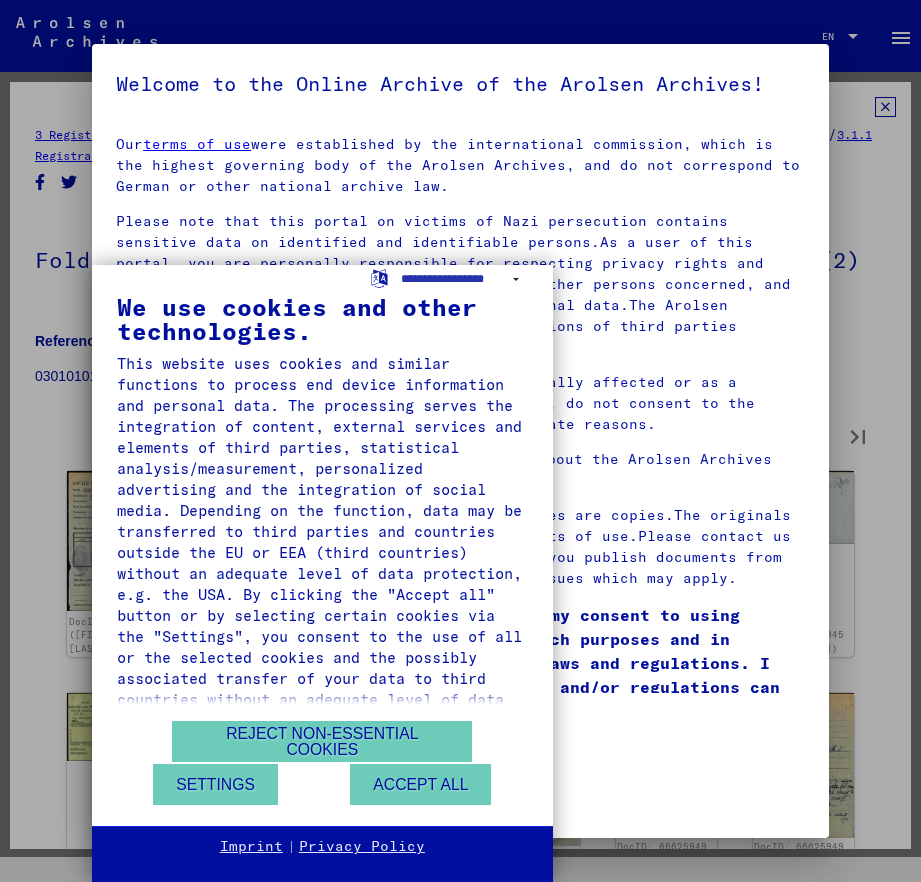 type on "*" 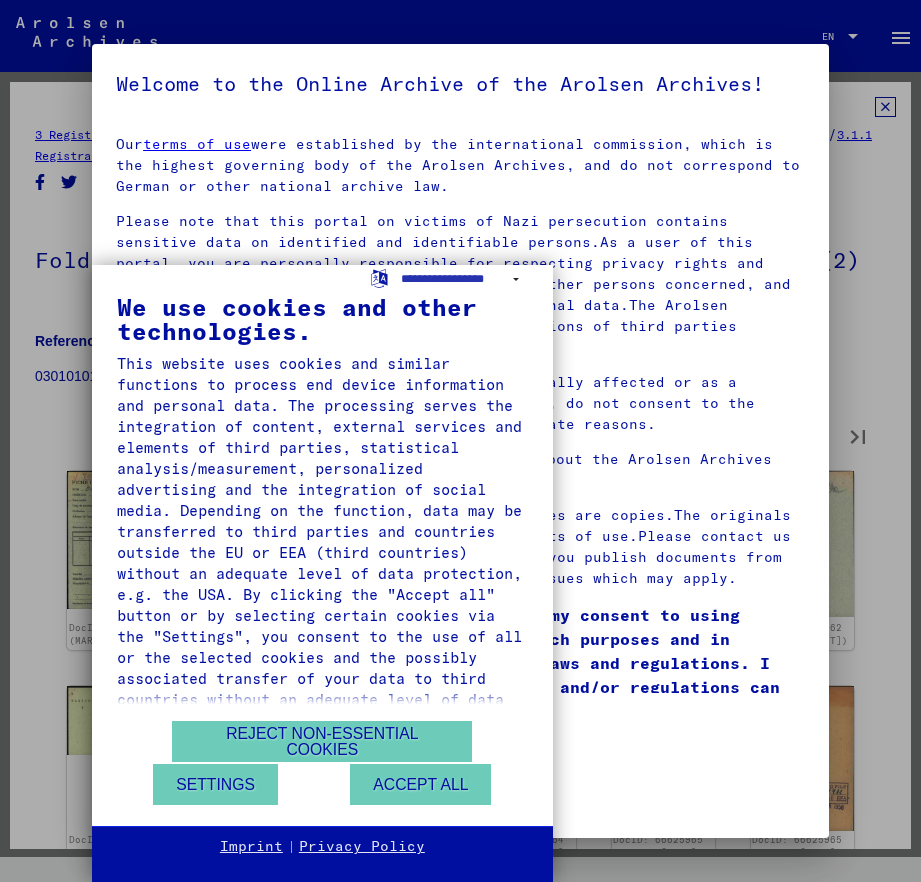 type on "*" 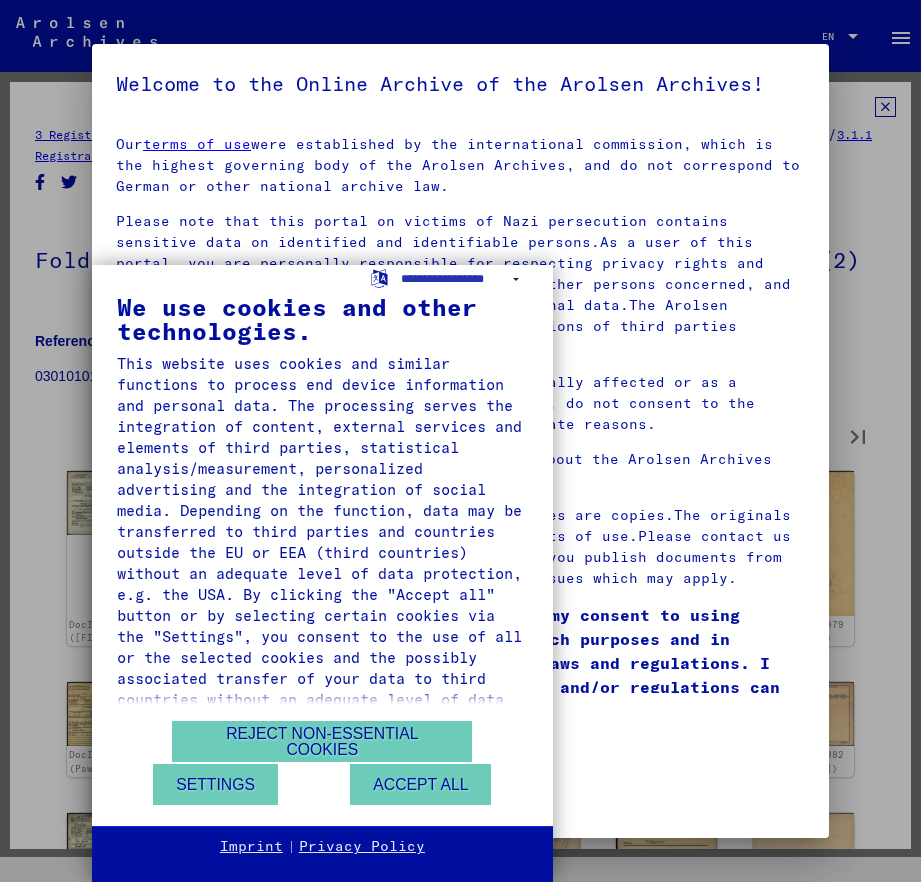 type on "*" 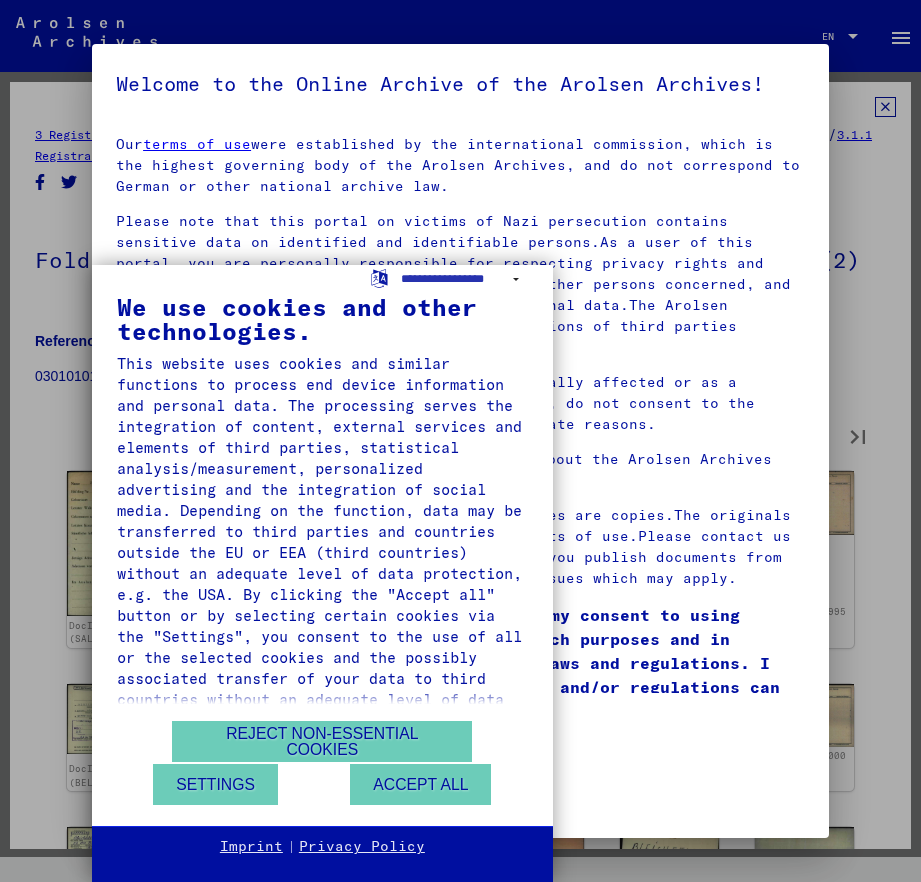 type on "*" 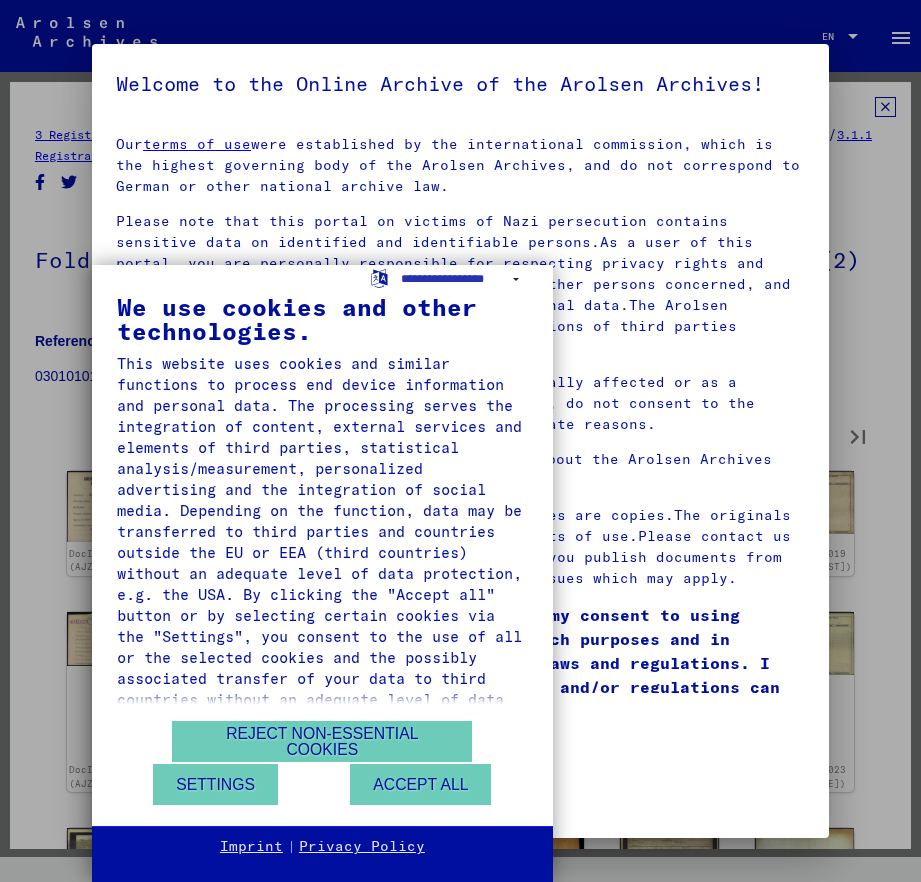 type on "*" 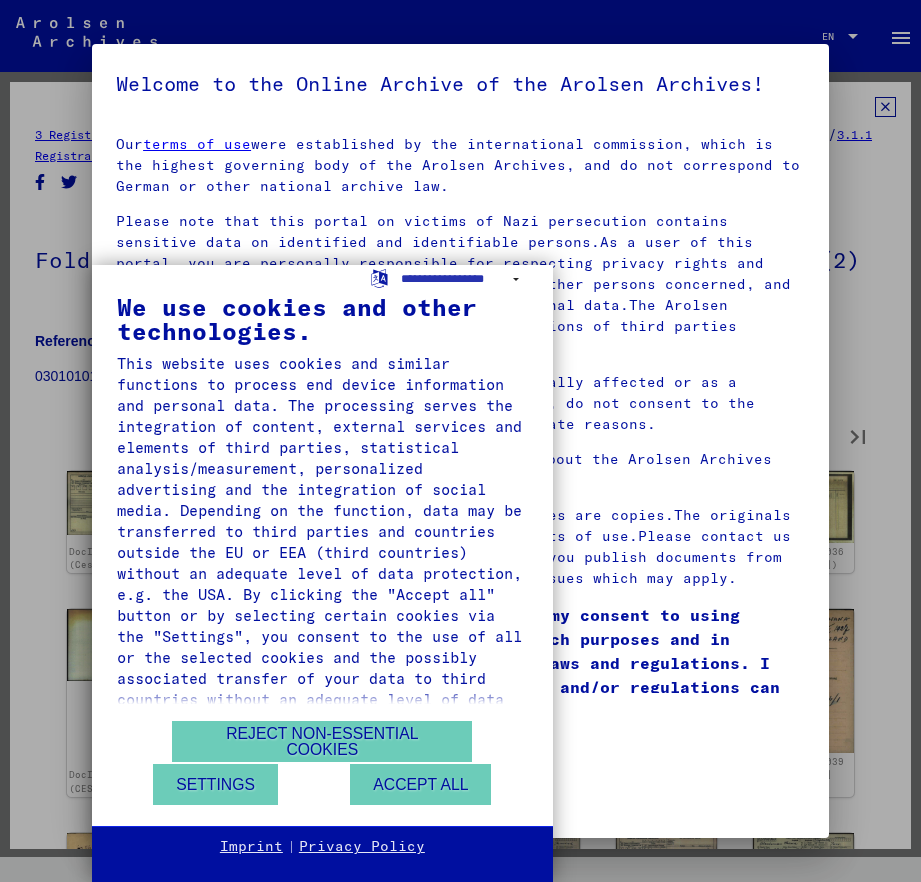 type on "**" 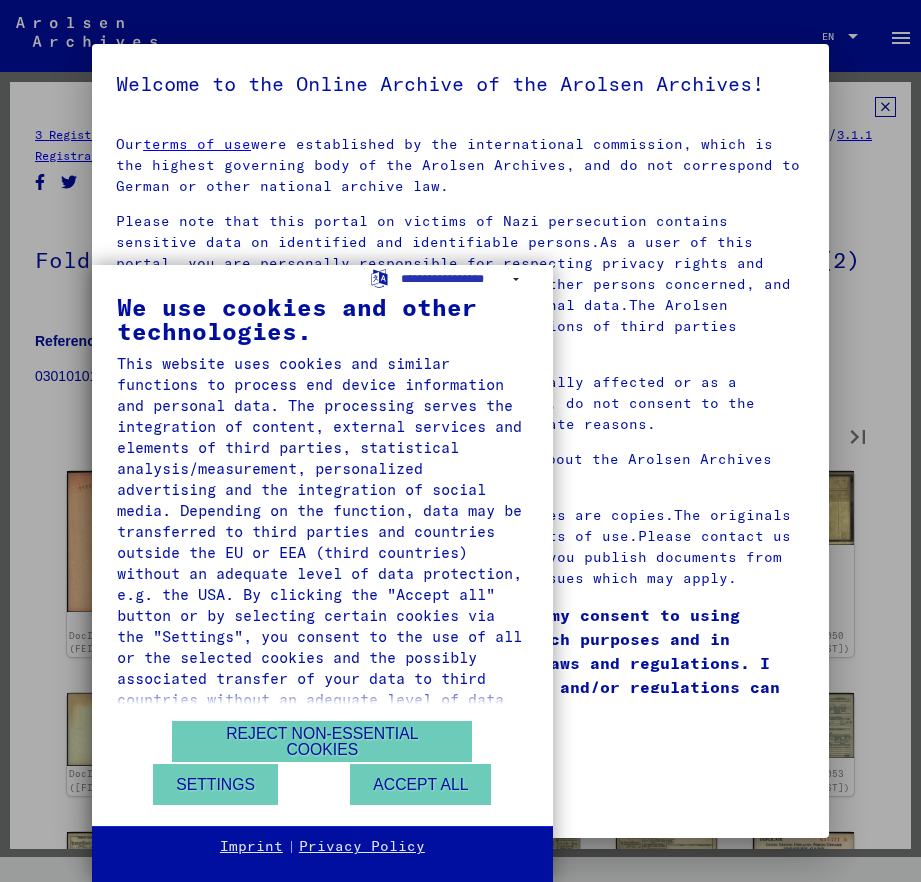 type on "**" 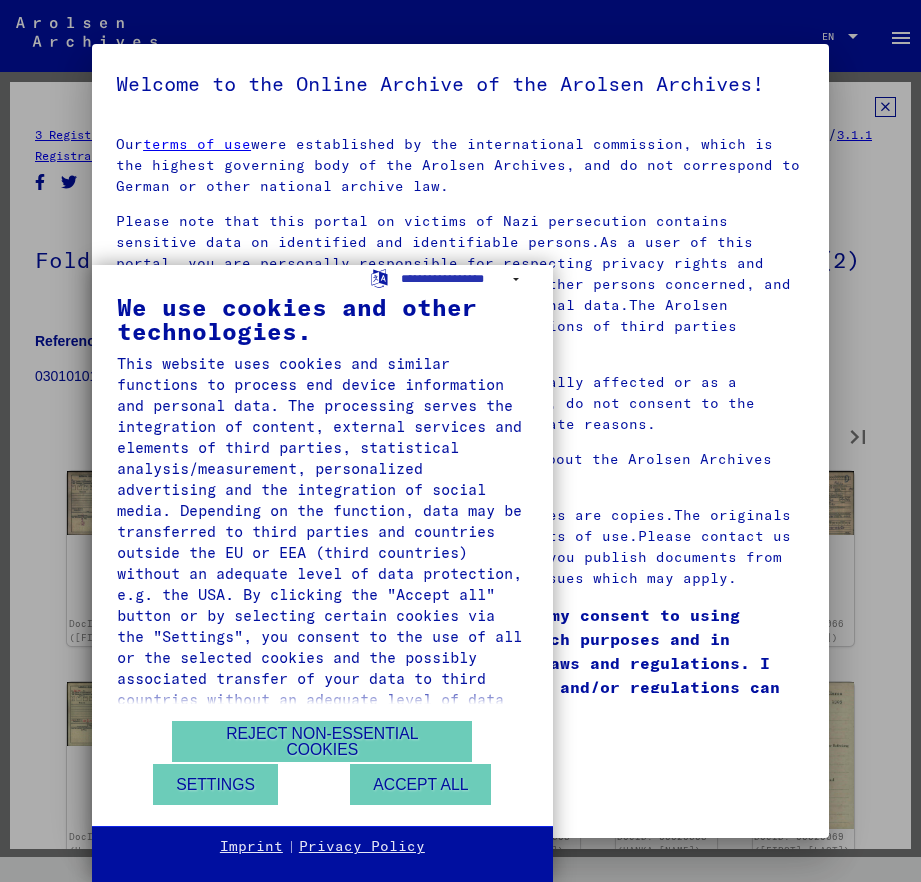 type on "**" 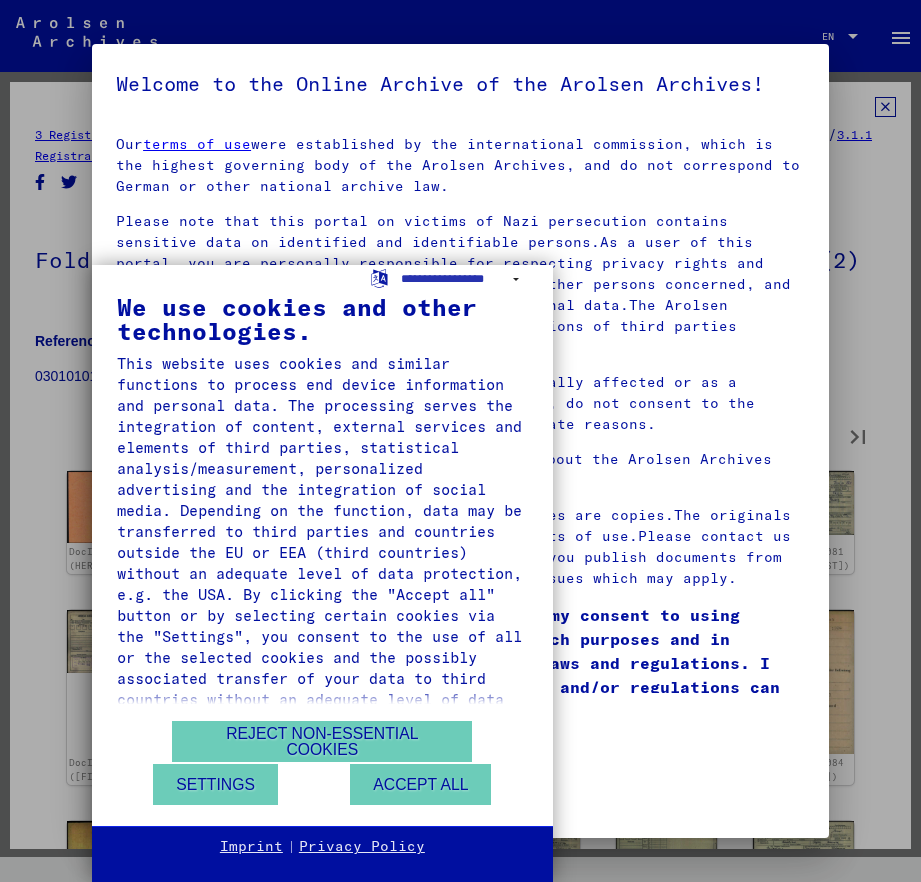 type on "**" 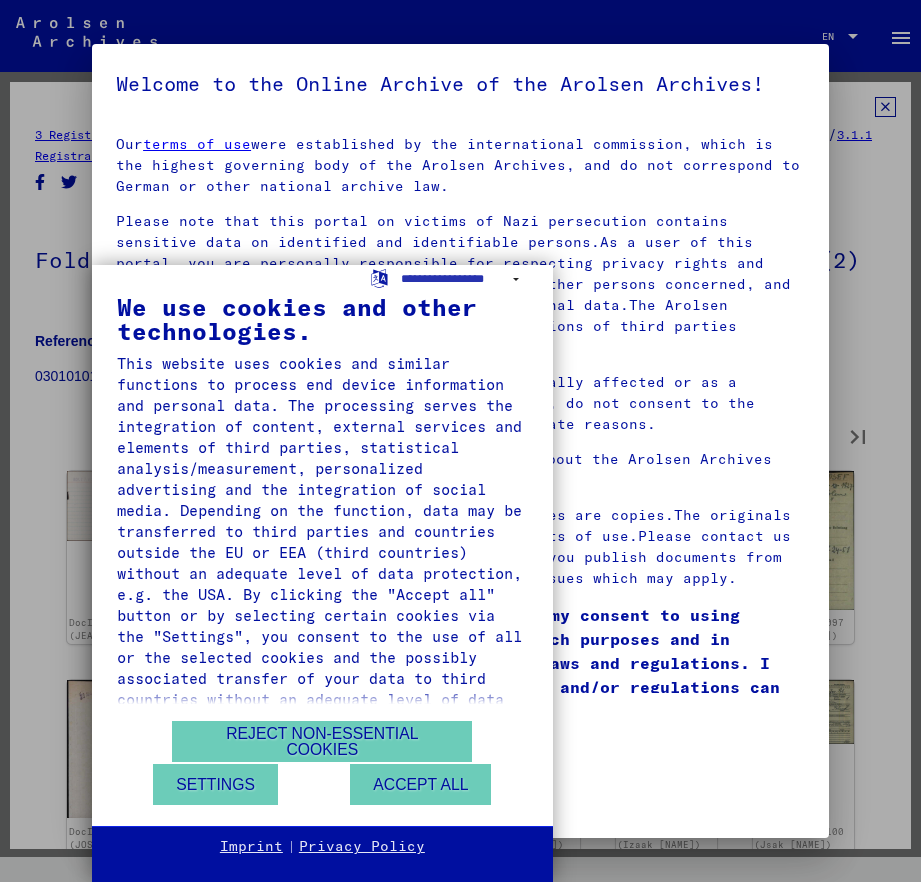 type on "**" 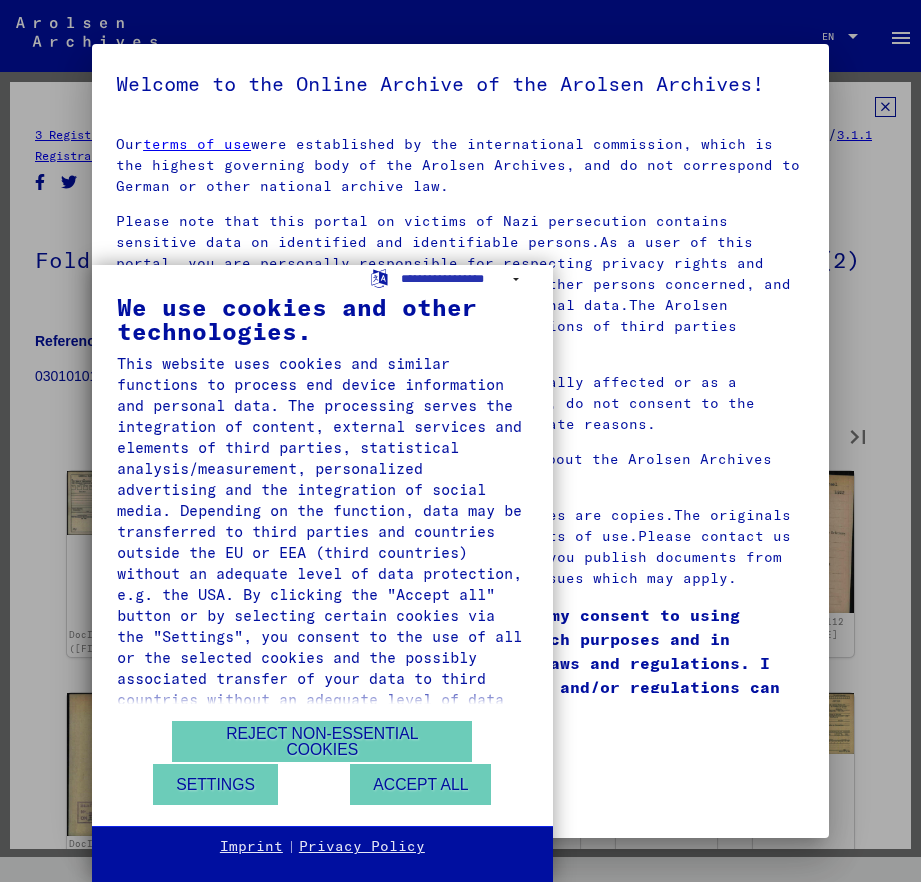 type on "**" 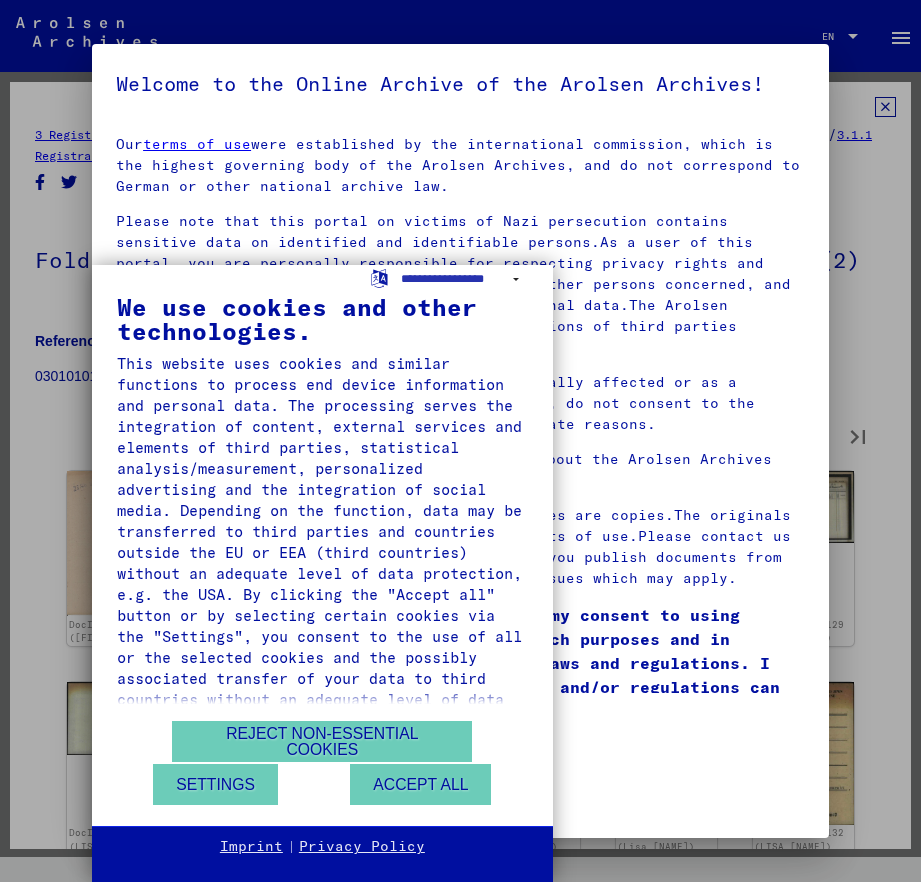 type on "**" 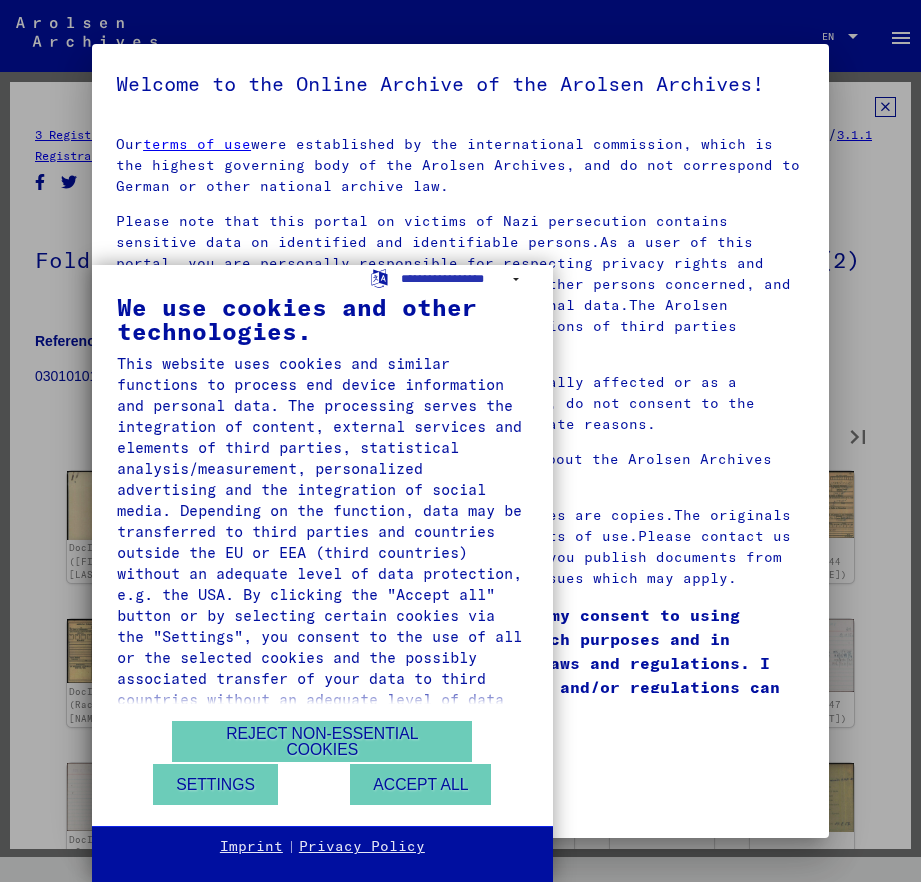 type on "**" 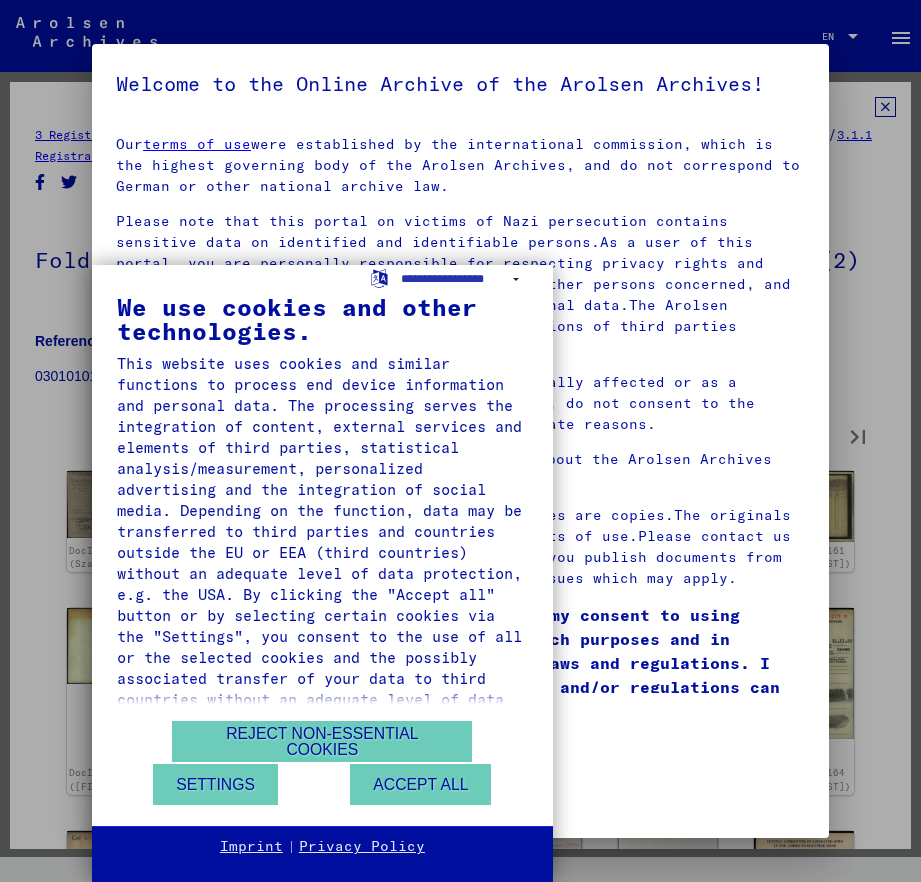type on "**" 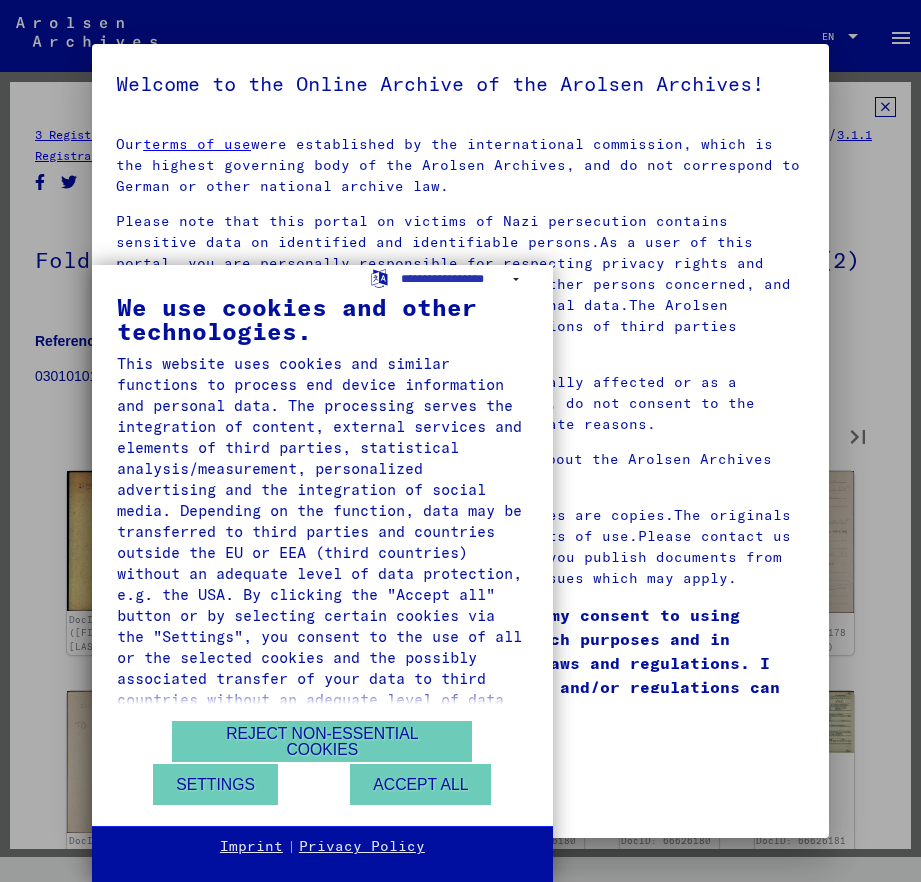 type on "**" 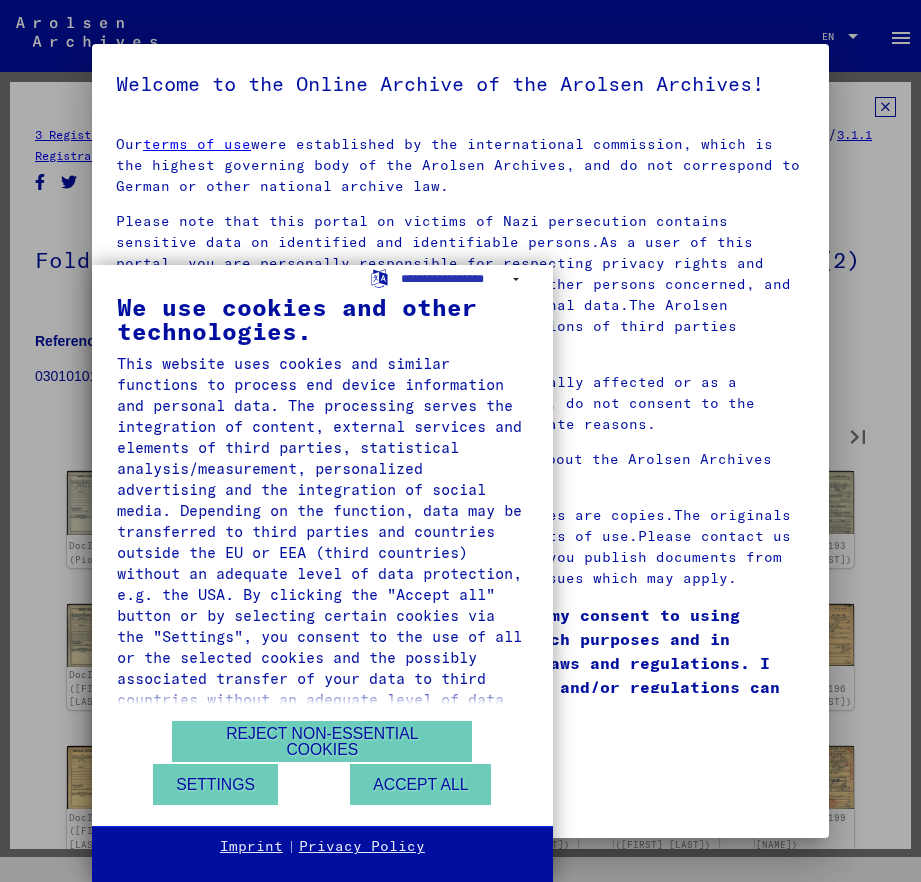 type on "**" 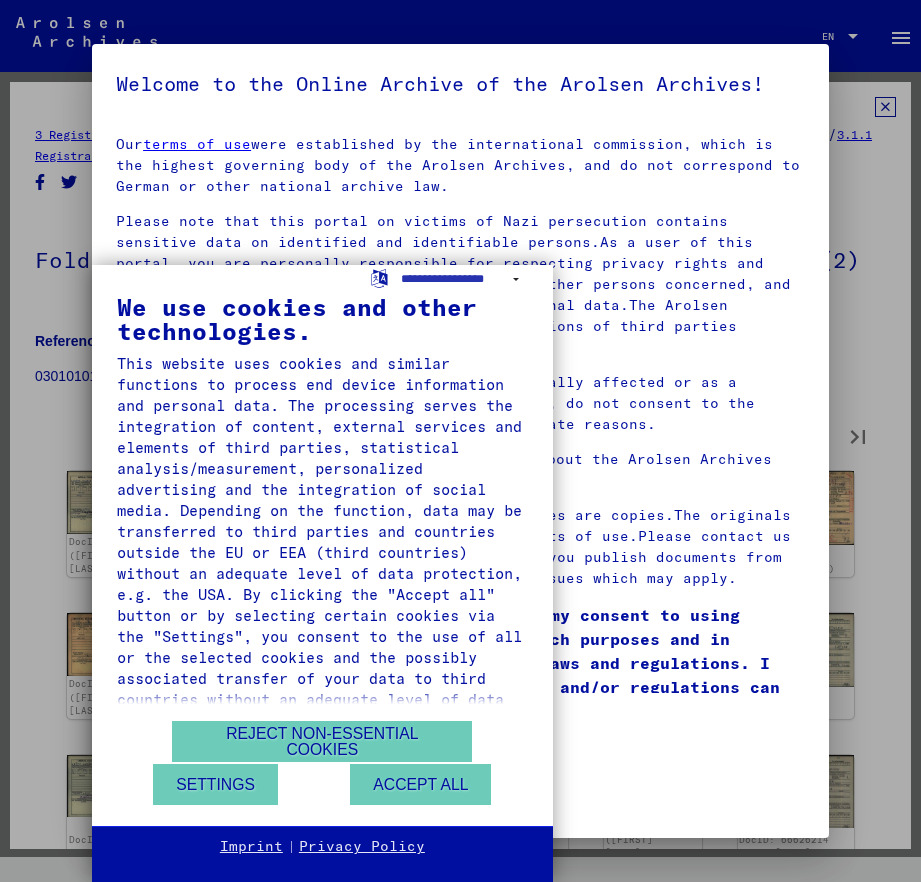type on "**" 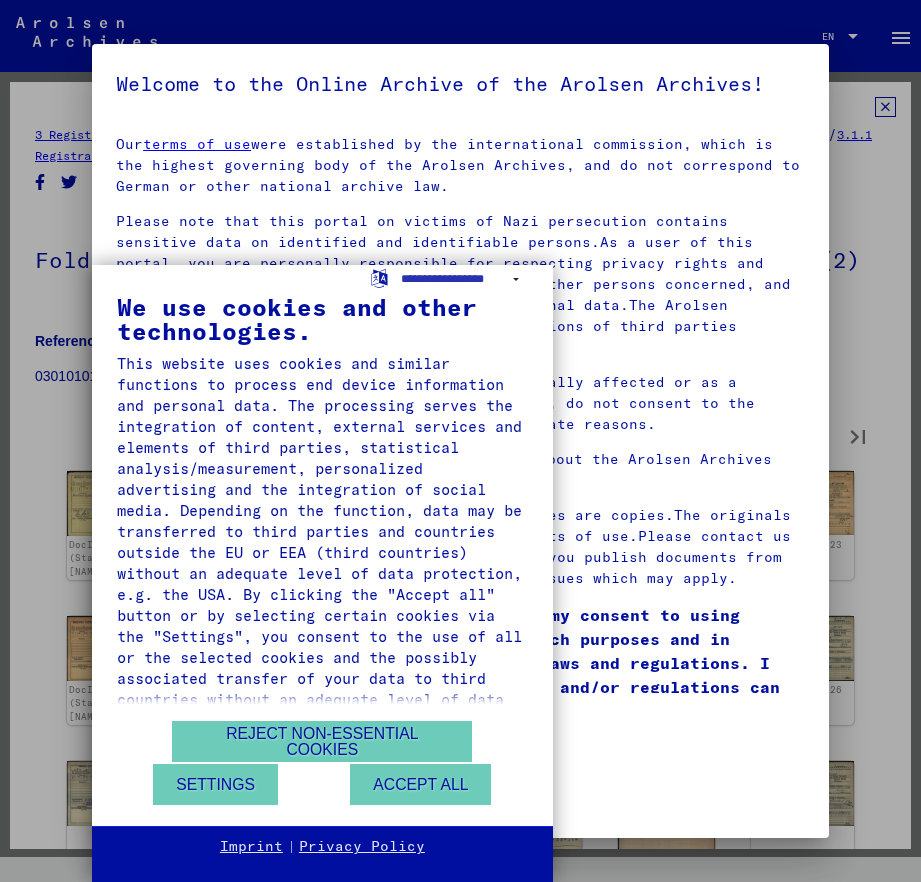 type on "**" 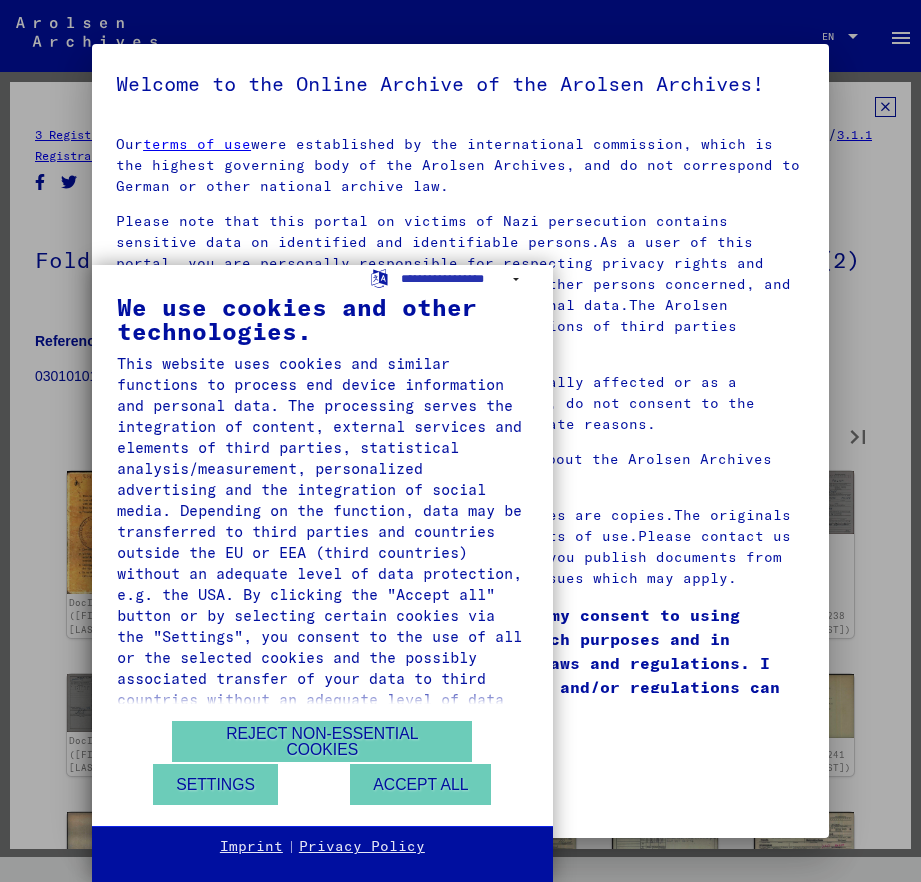 type on "**" 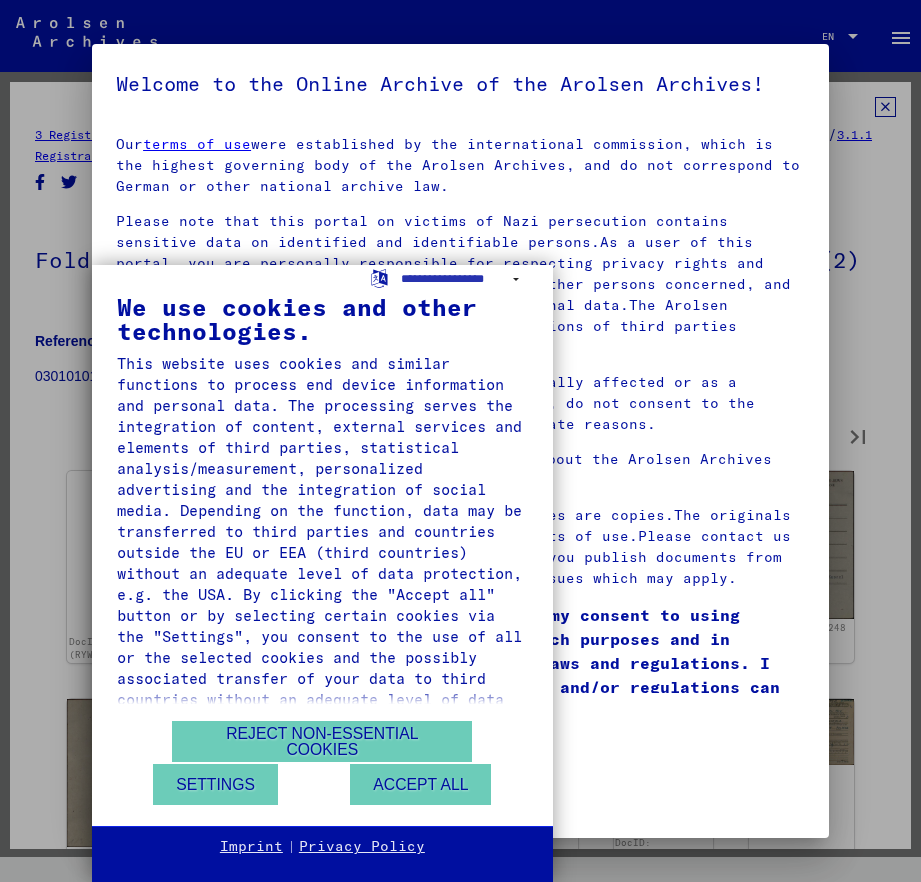 type on "**" 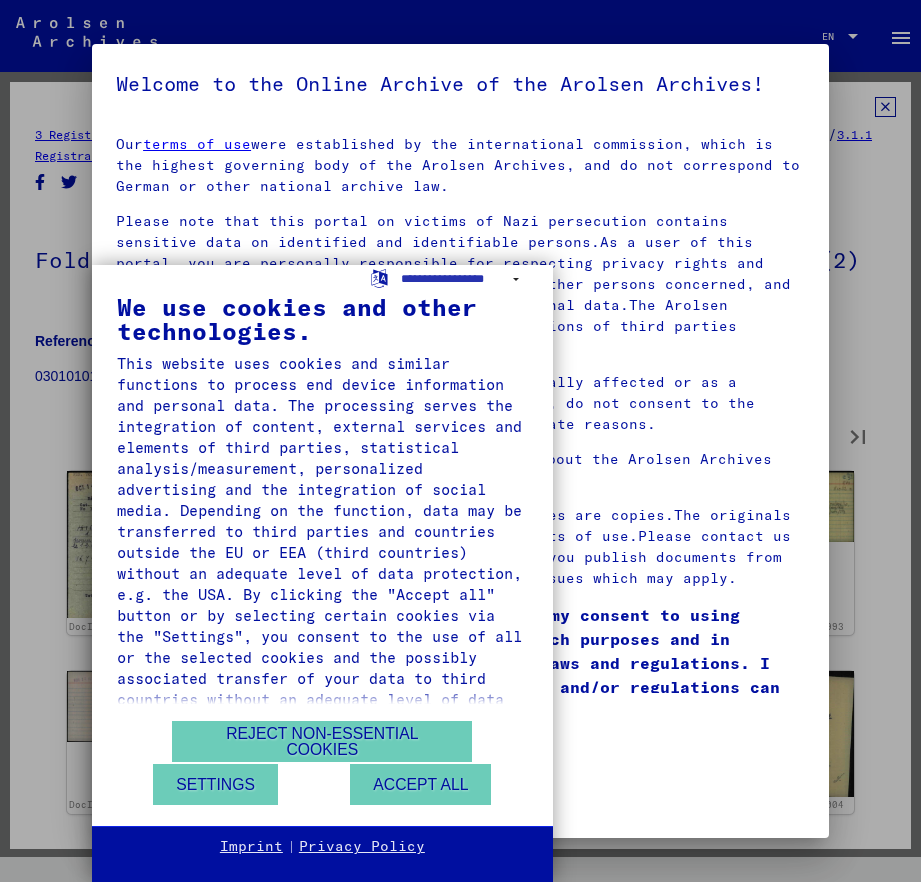 type on "**" 